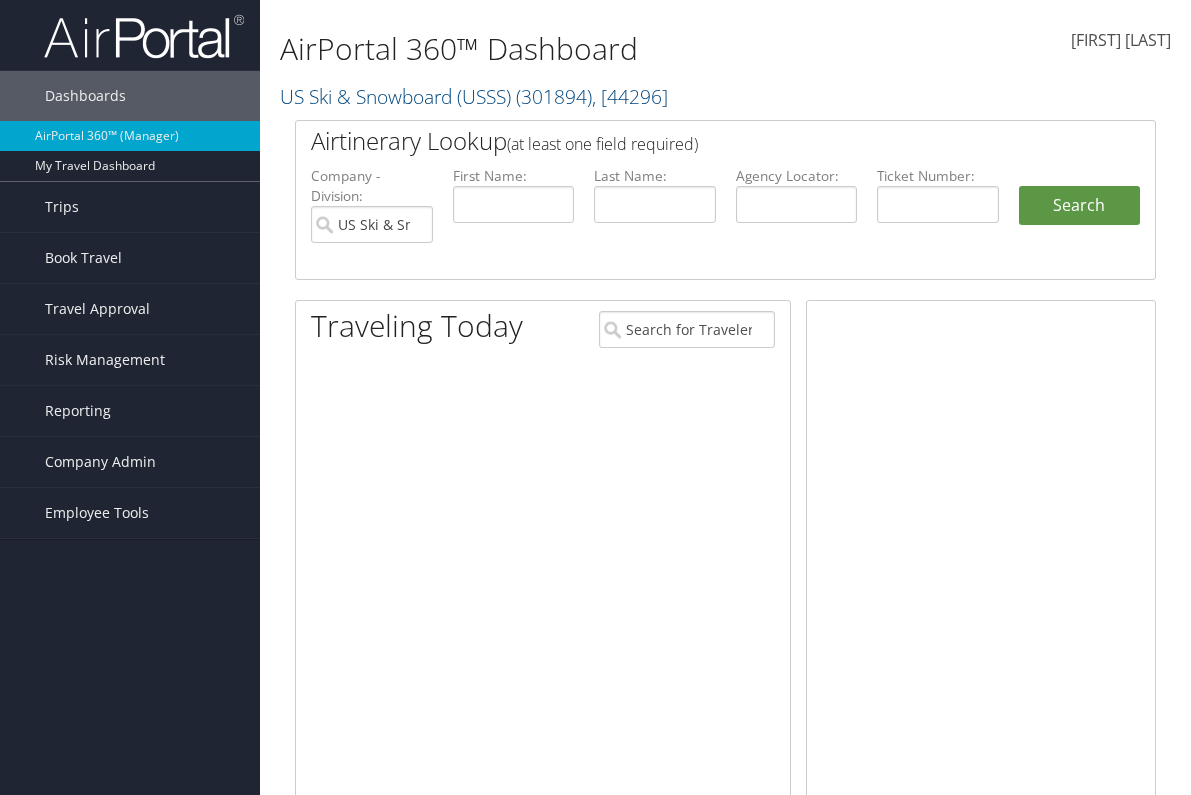 scroll, scrollTop: 0, scrollLeft: 0, axis: both 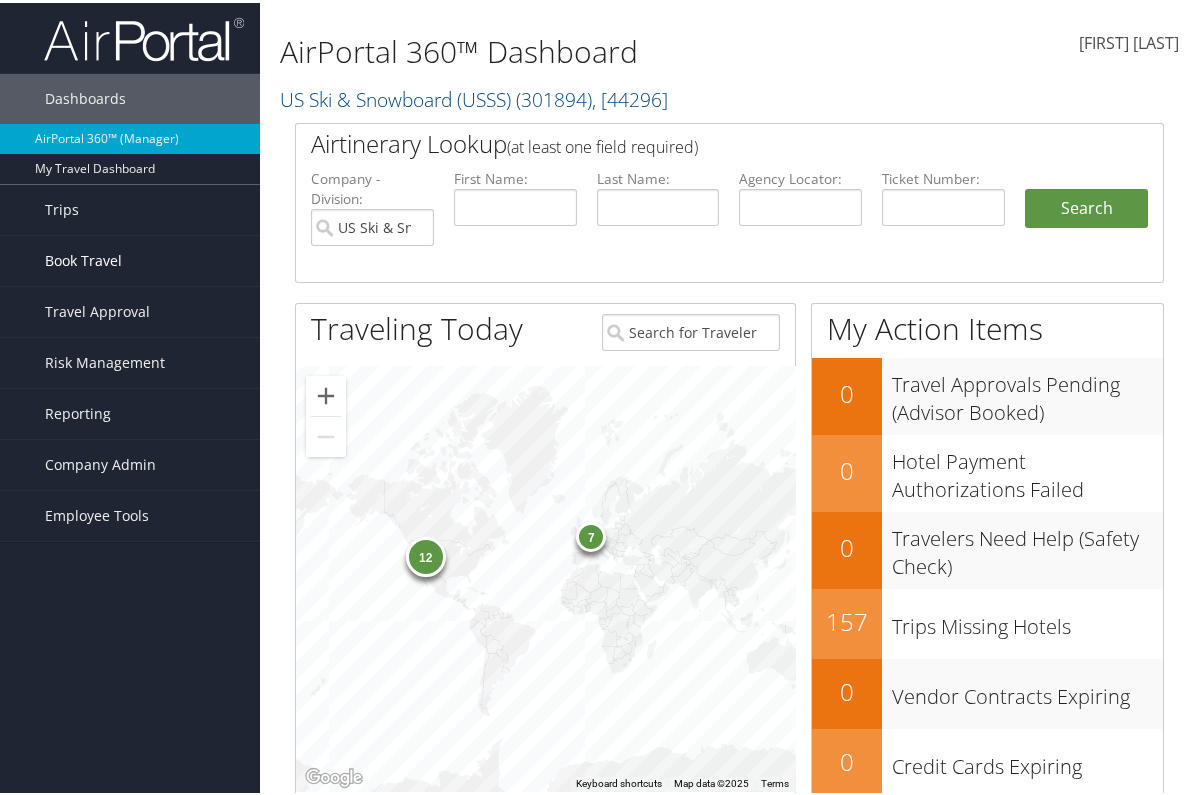 click on "Book Travel" at bounding box center (83, 258) 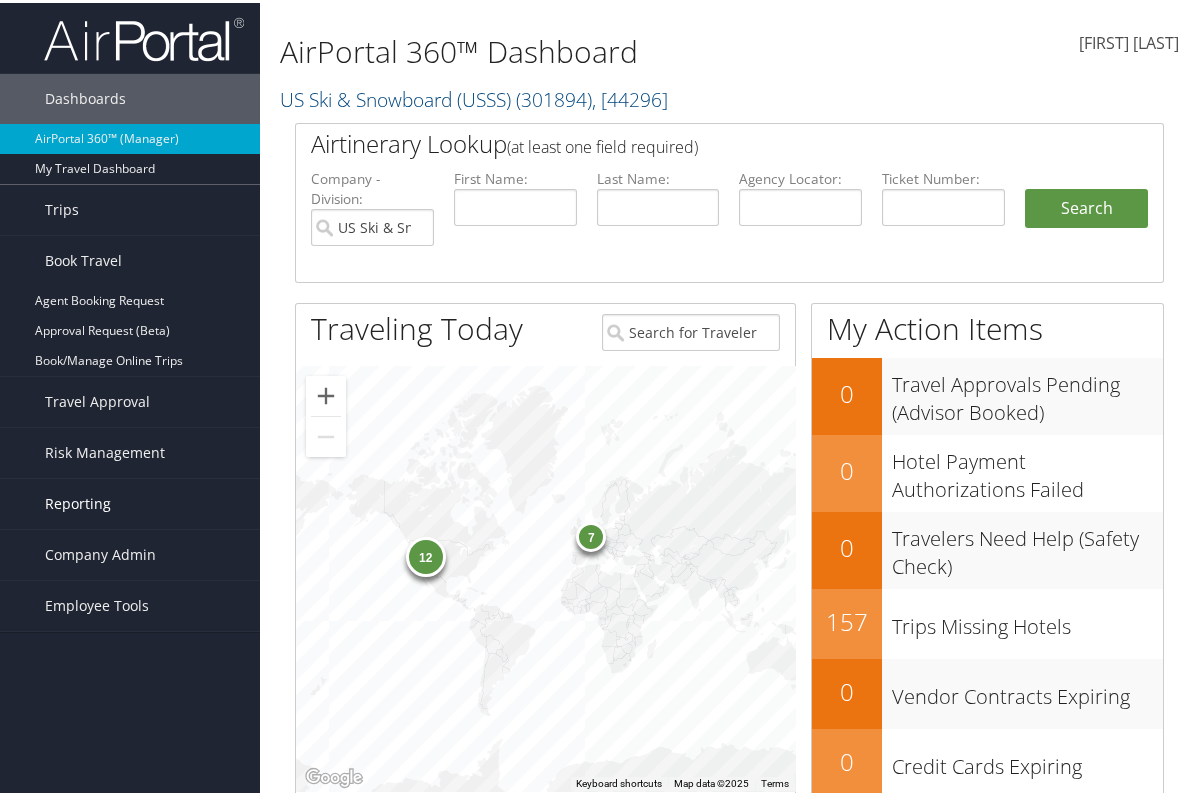 click on "Reporting" at bounding box center (78, 501) 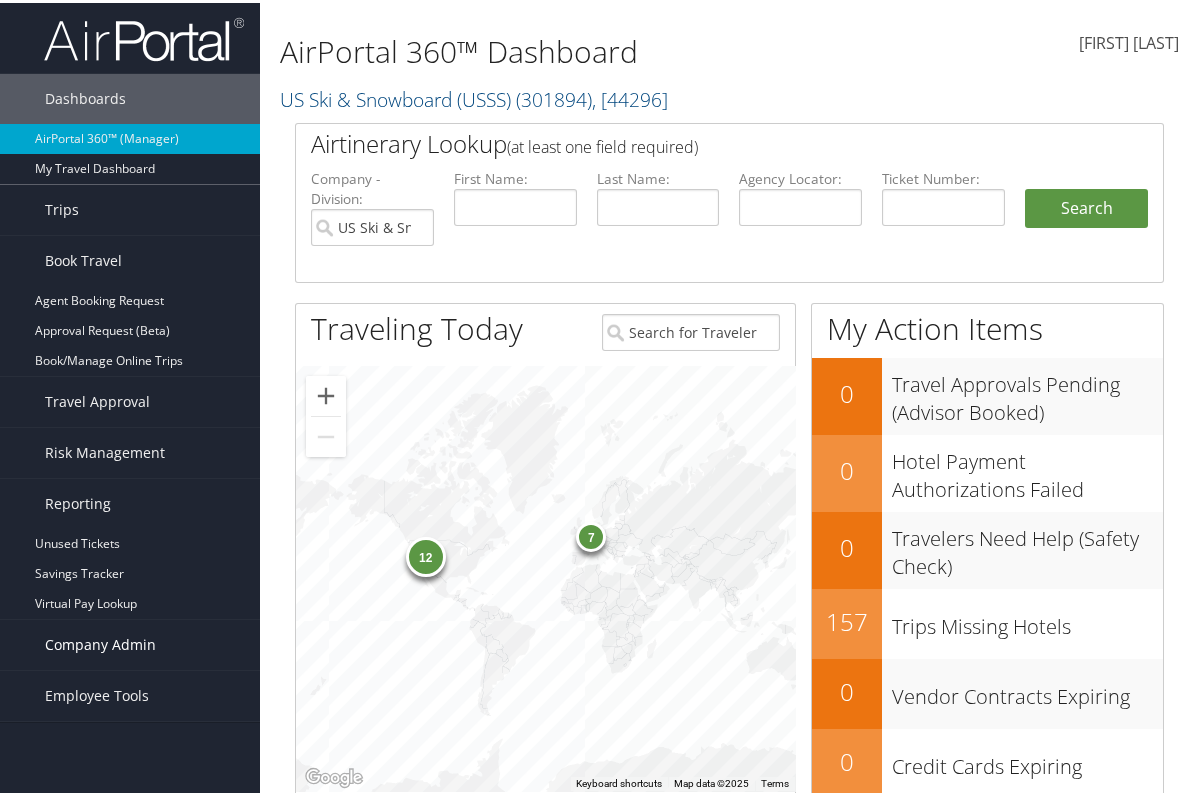 click on "Company Admin" at bounding box center (100, 642) 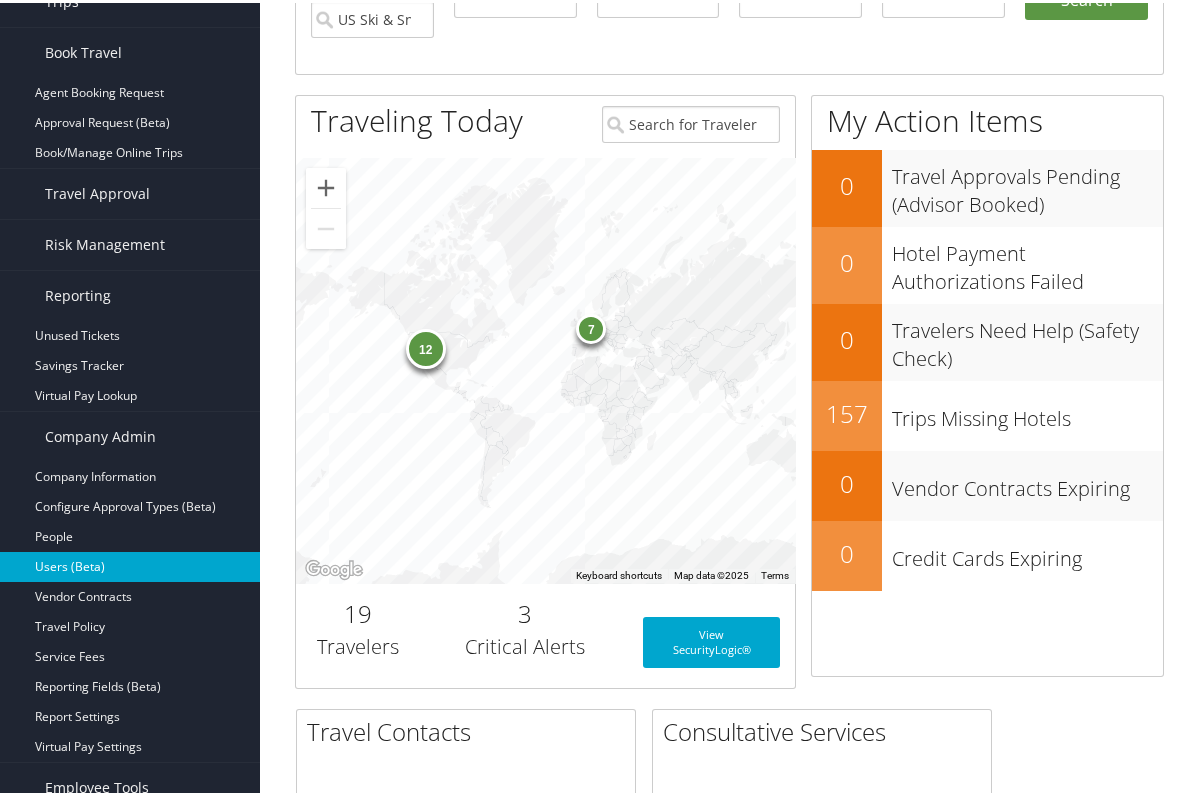 scroll, scrollTop: 209, scrollLeft: 0, axis: vertical 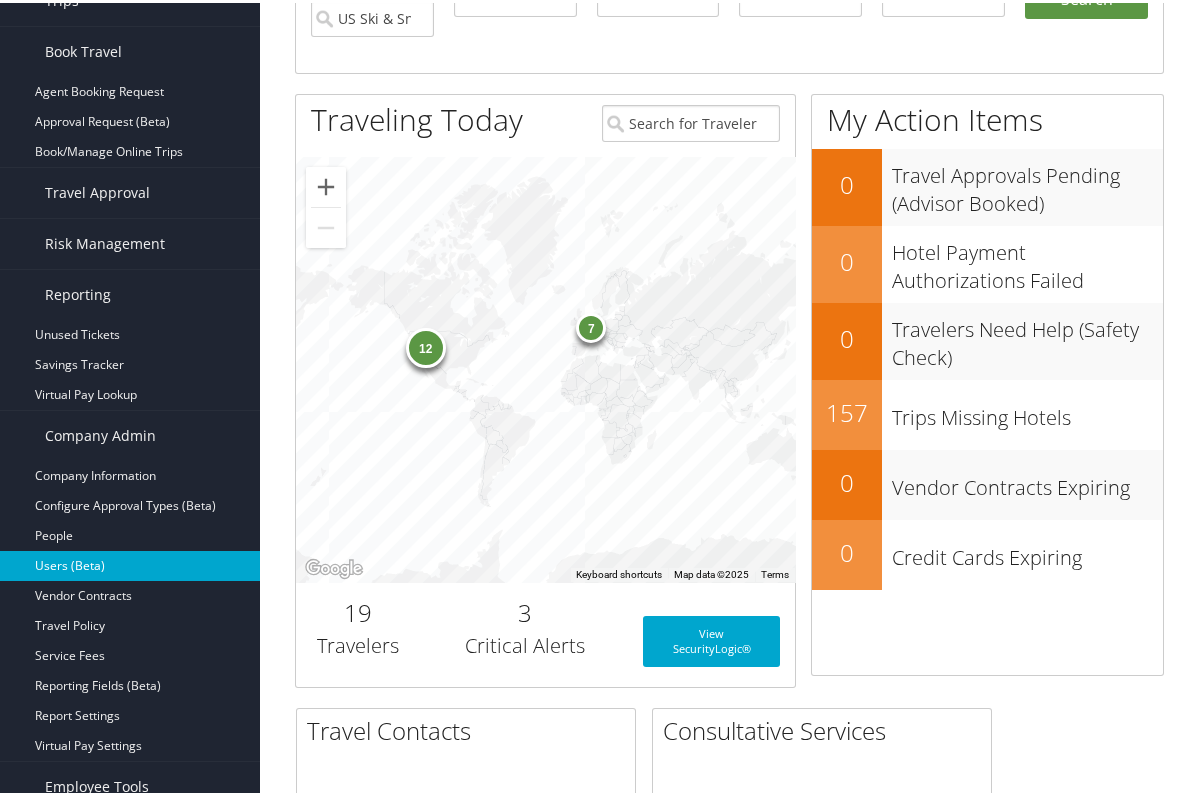 click on "Users (Beta)" at bounding box center [130, 563] 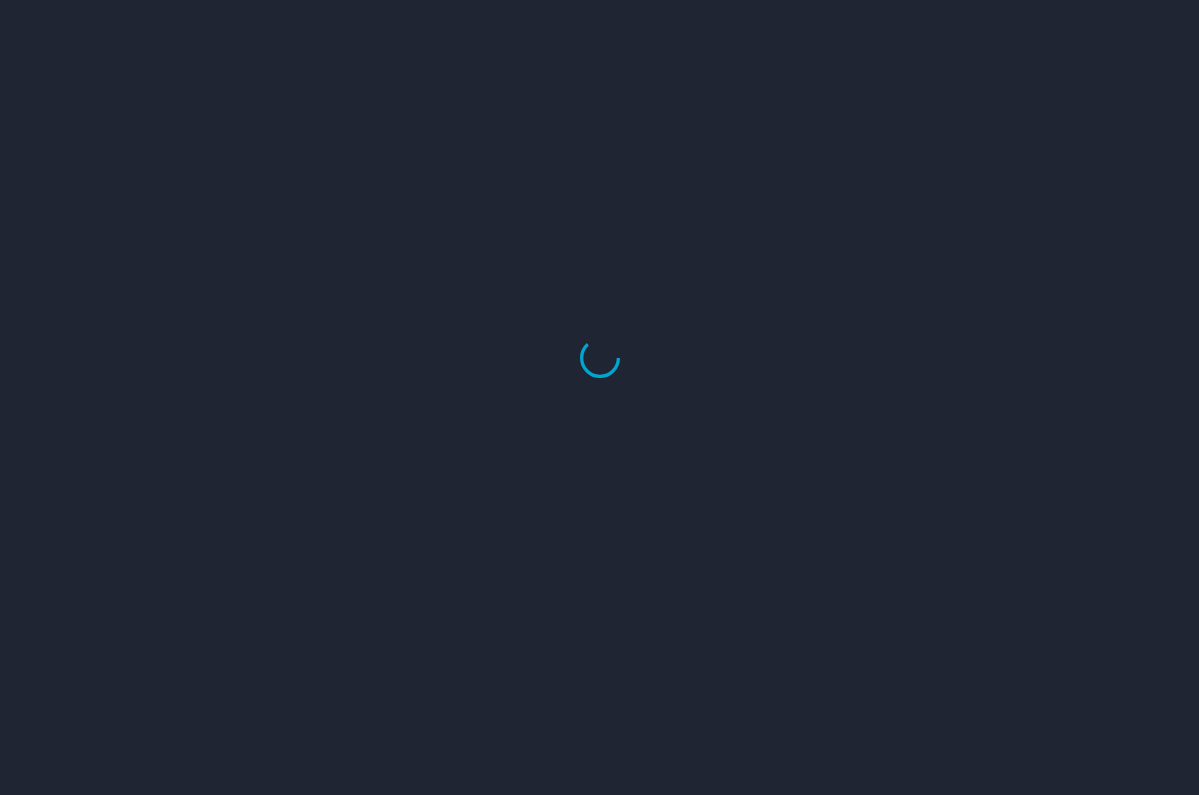 scroll, scrollTop: 0, scrollLeft: 0, axis: both 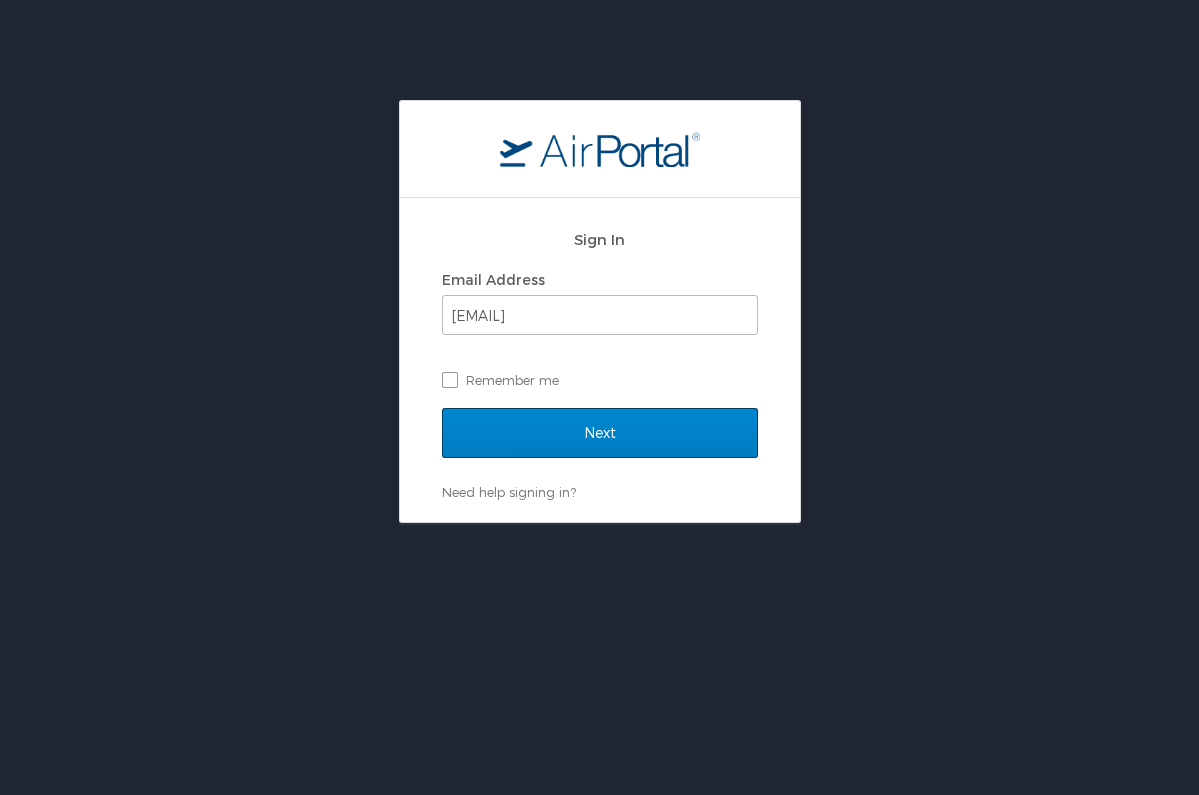 click on "Next" at bounding box center (600, 433) 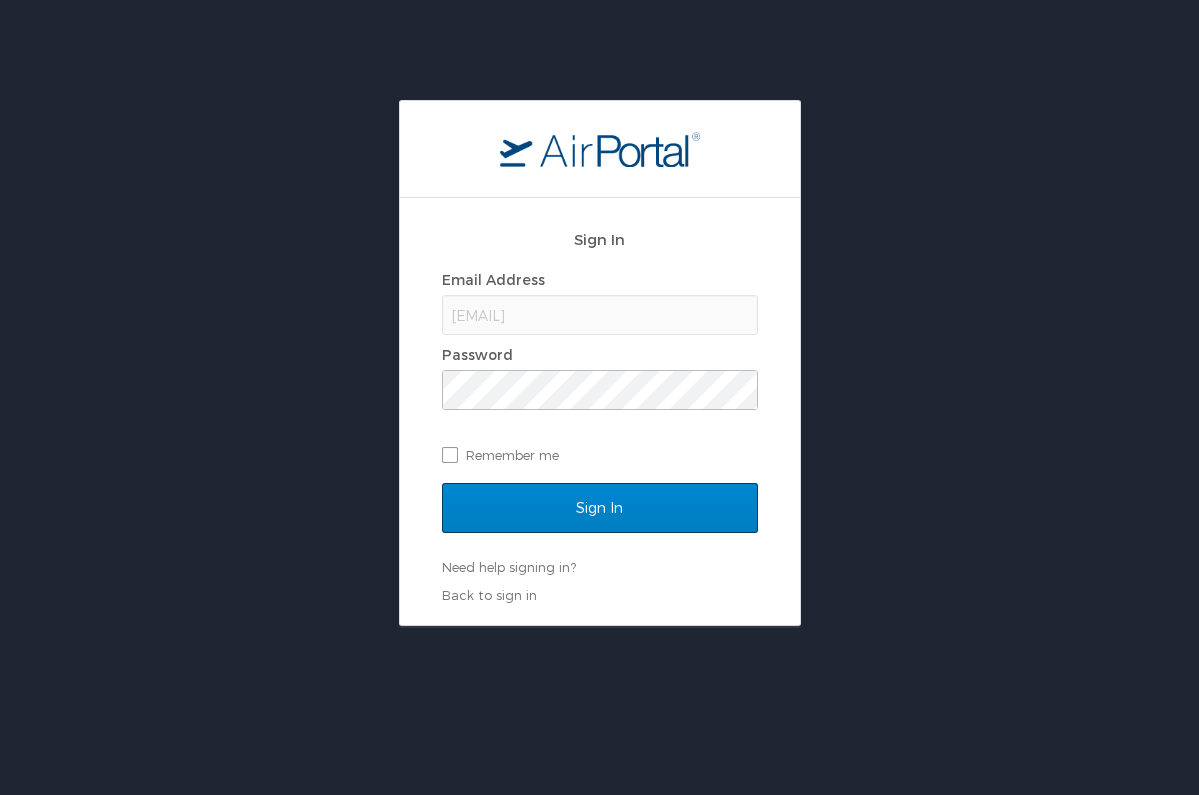 click on "Sign In" at bounding box center (600, 508) 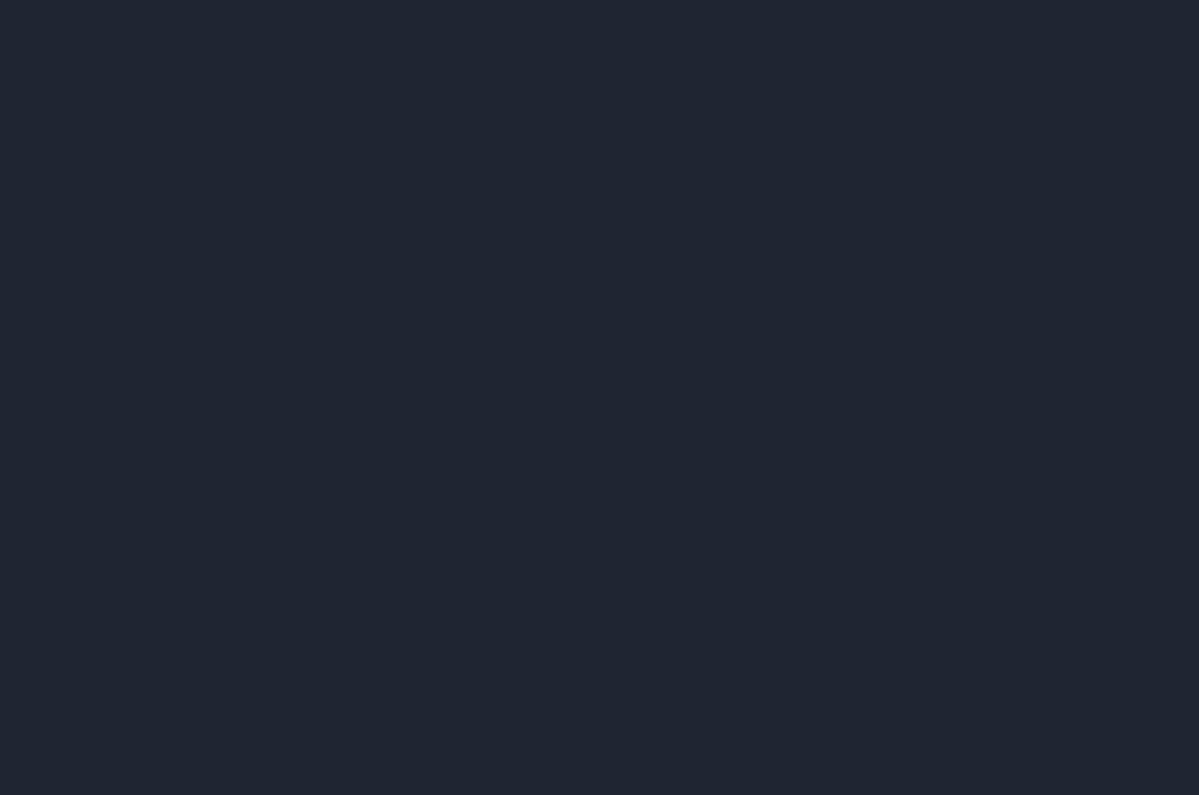 scroll, scrollTop: 0, scrollLeft: 0, axis: both 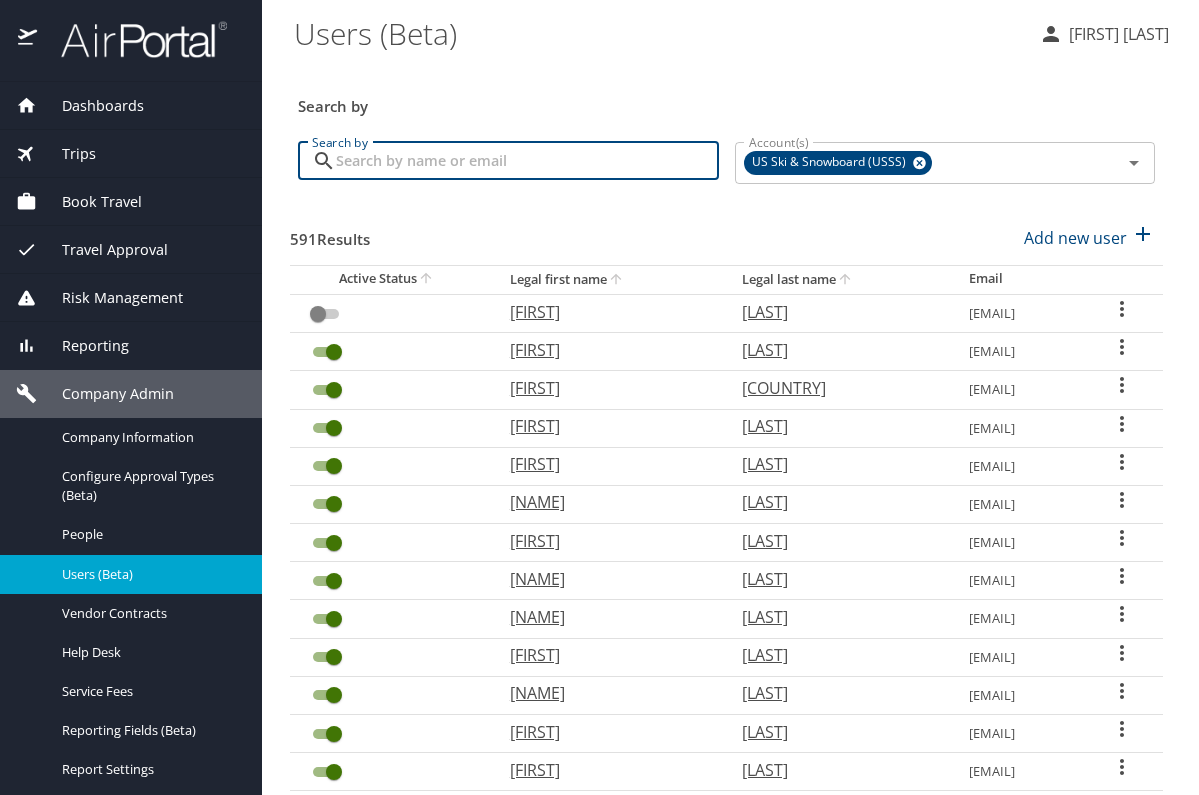click on "Search by" at bounding box center (527, 161) 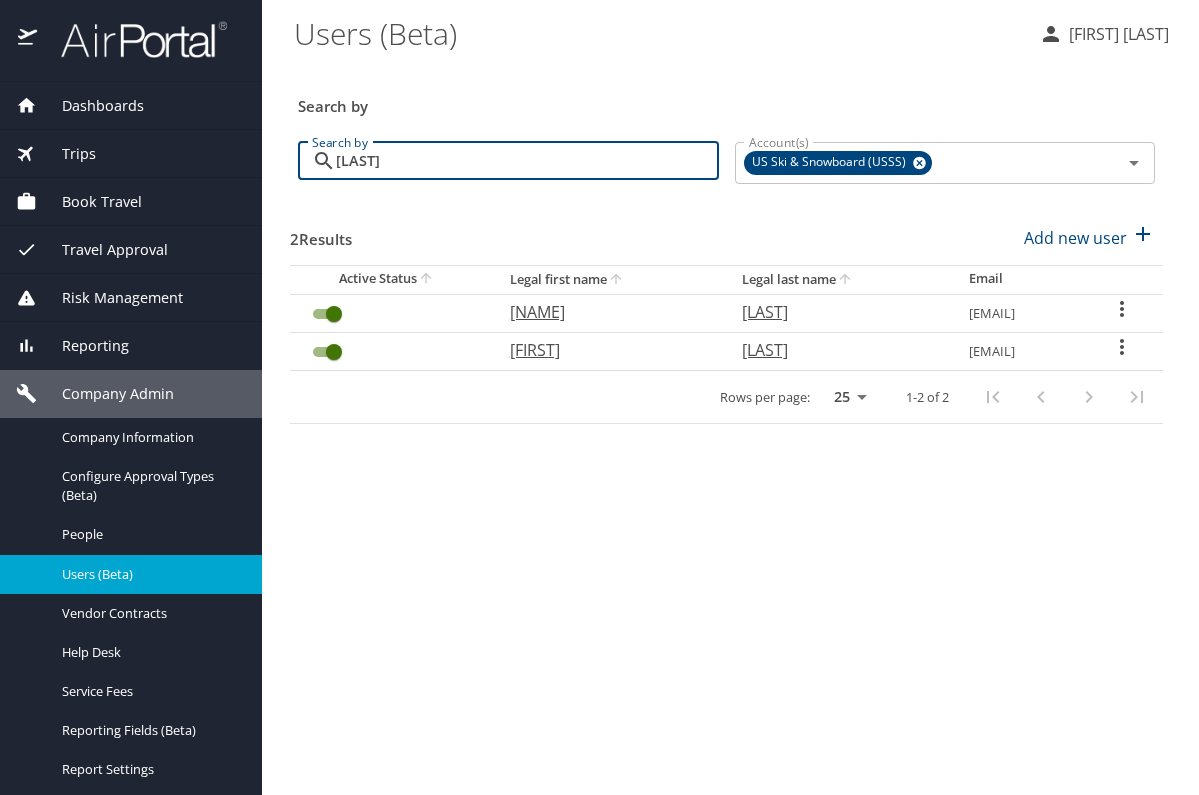 type on "[LAST]" 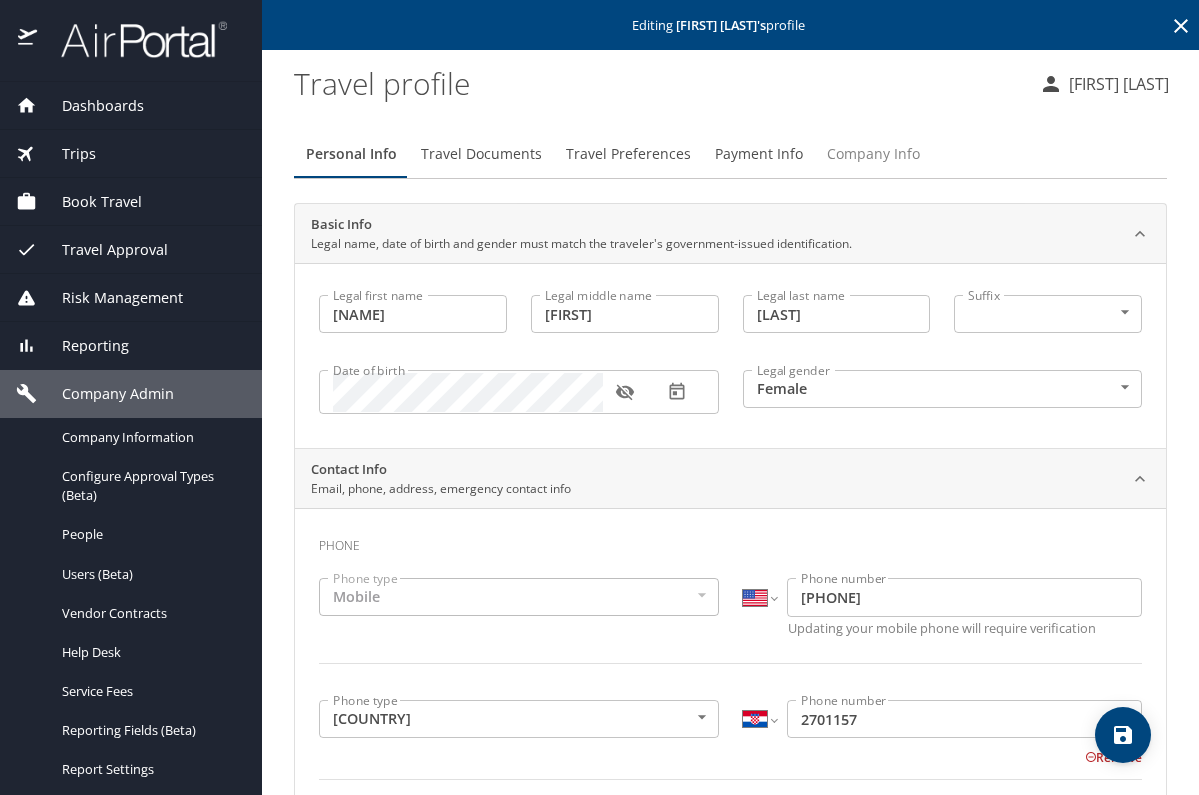 click on "Company Info" at bounding box center [873, 154] 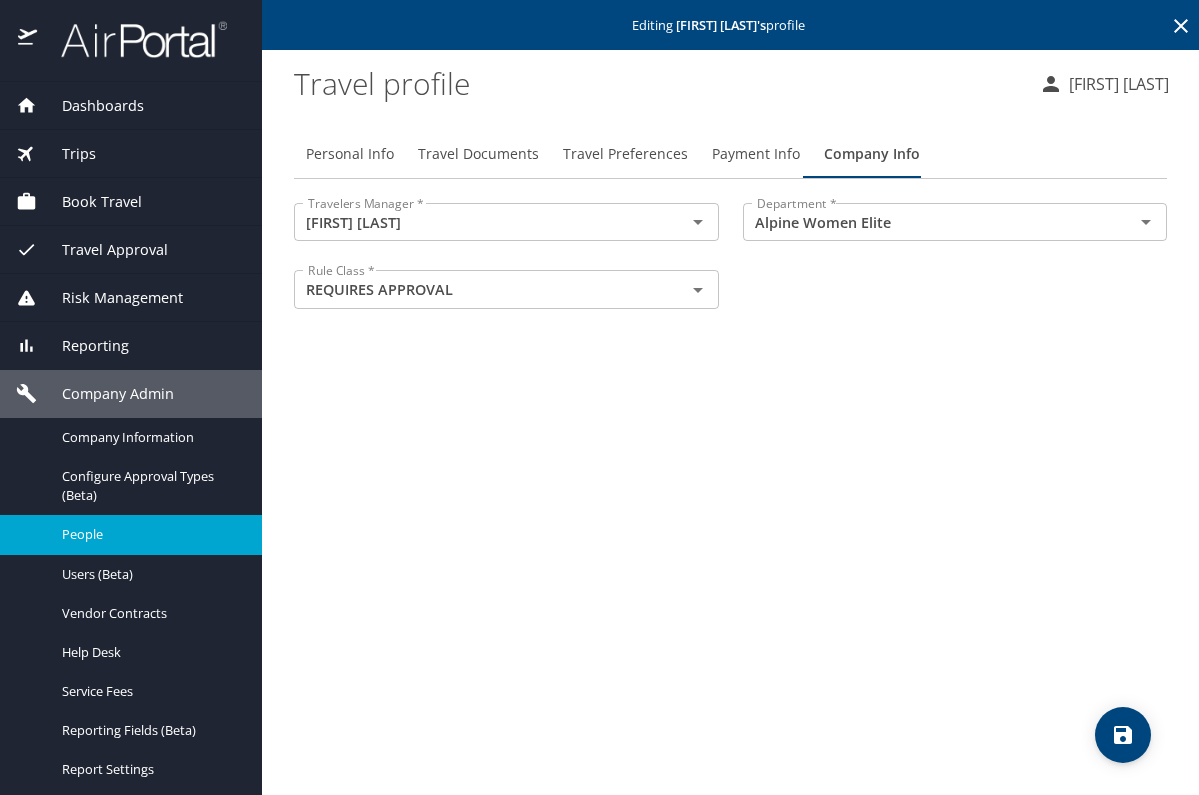 click on "People" at bounding box center (150, 534) 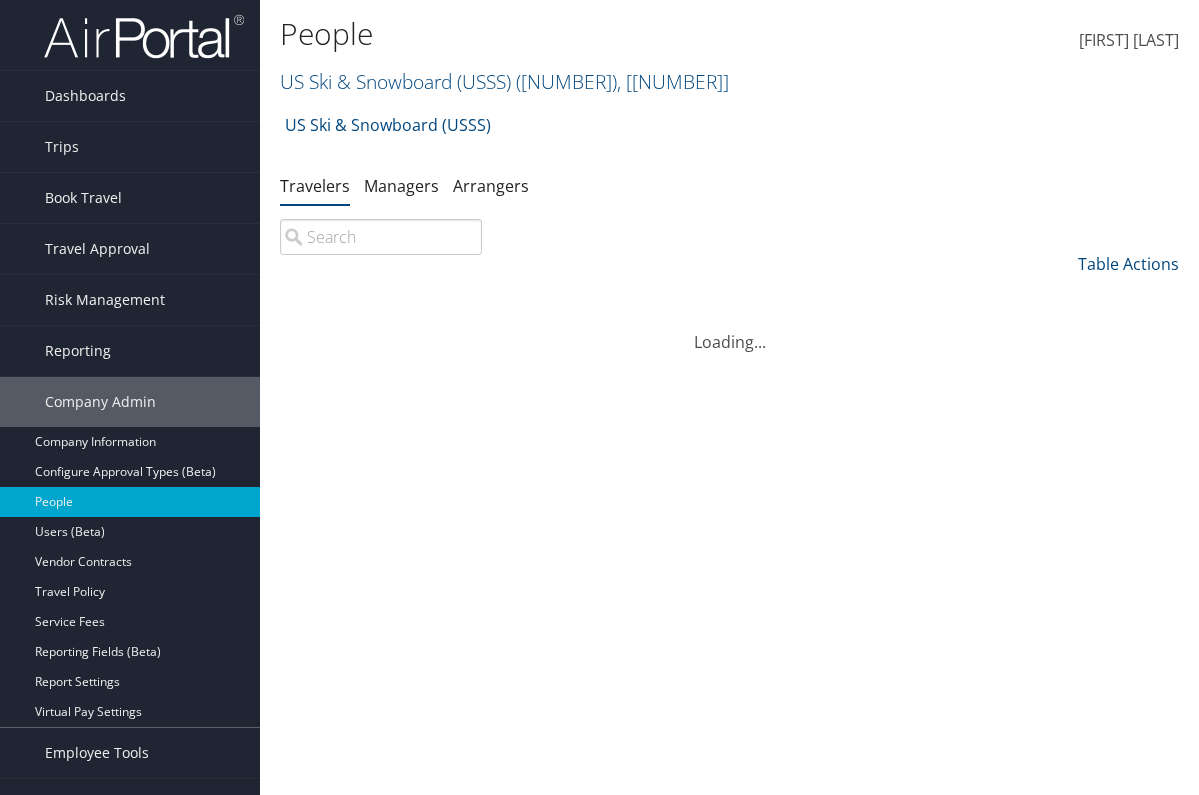 scroll, scrollTop: 0, scrollLeft: 0, axis: both 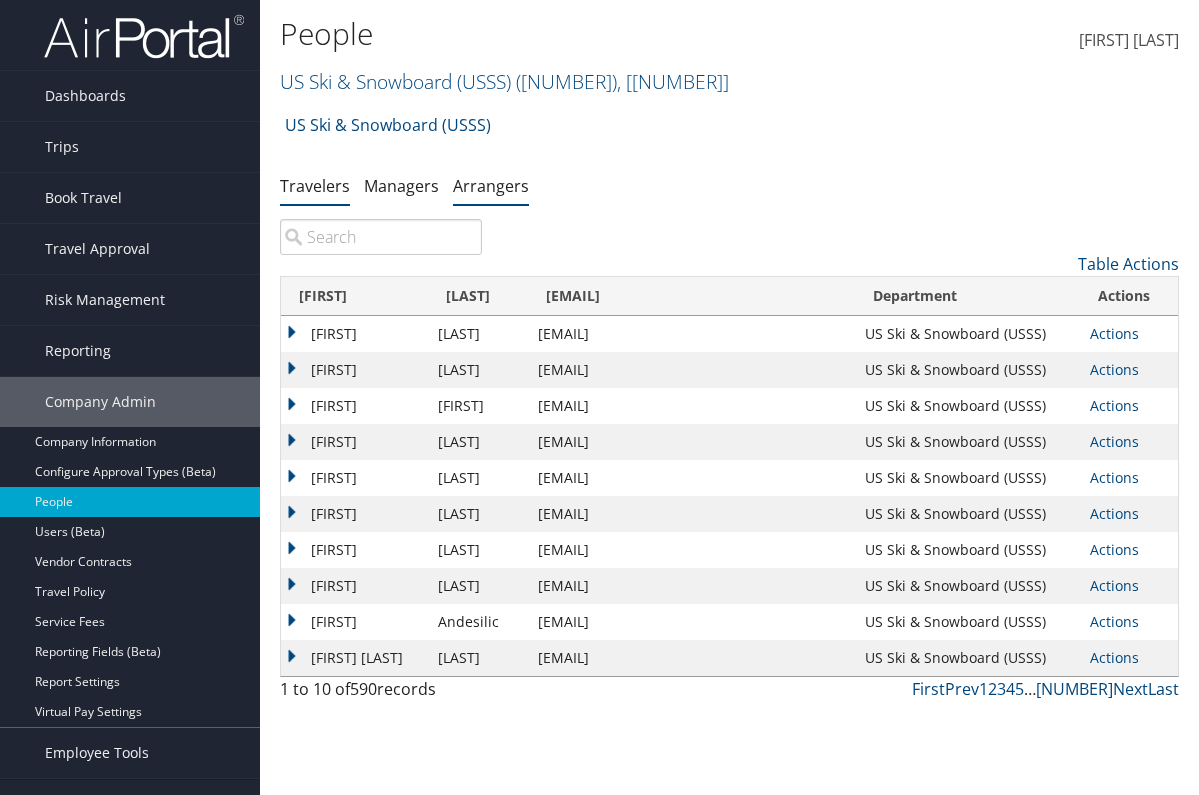 click on "Arrangers" at bounding box center [491, 186] 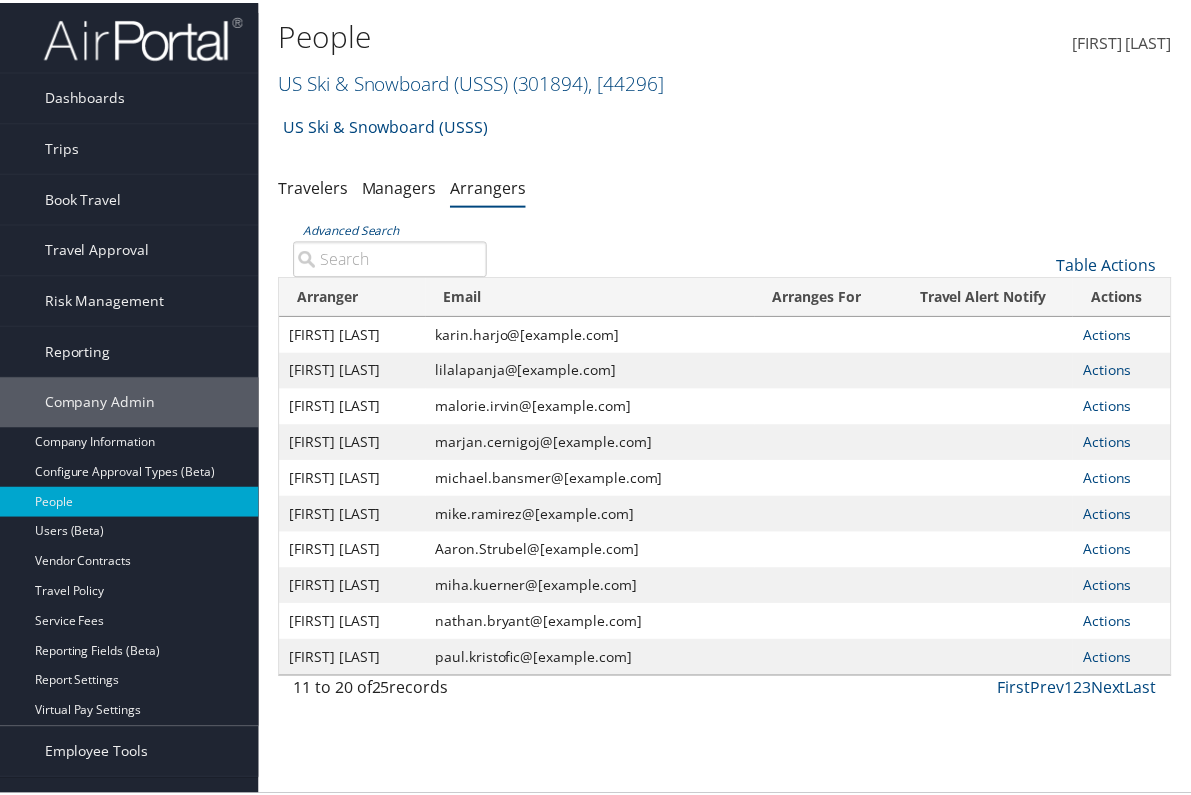 scroll, scrollTop: 0, scrollLeft: 0, axis: both 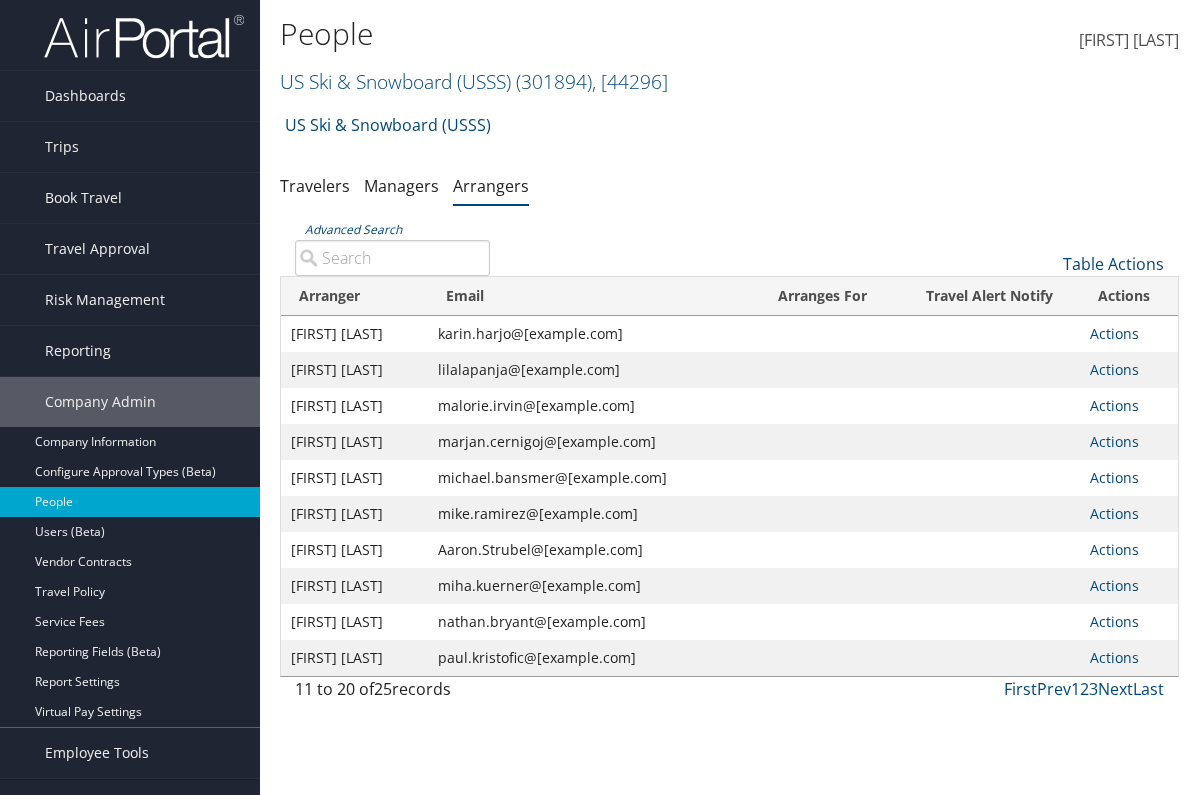 click on "[FIRST] [LAST]" at bounding box center (1129, 40) 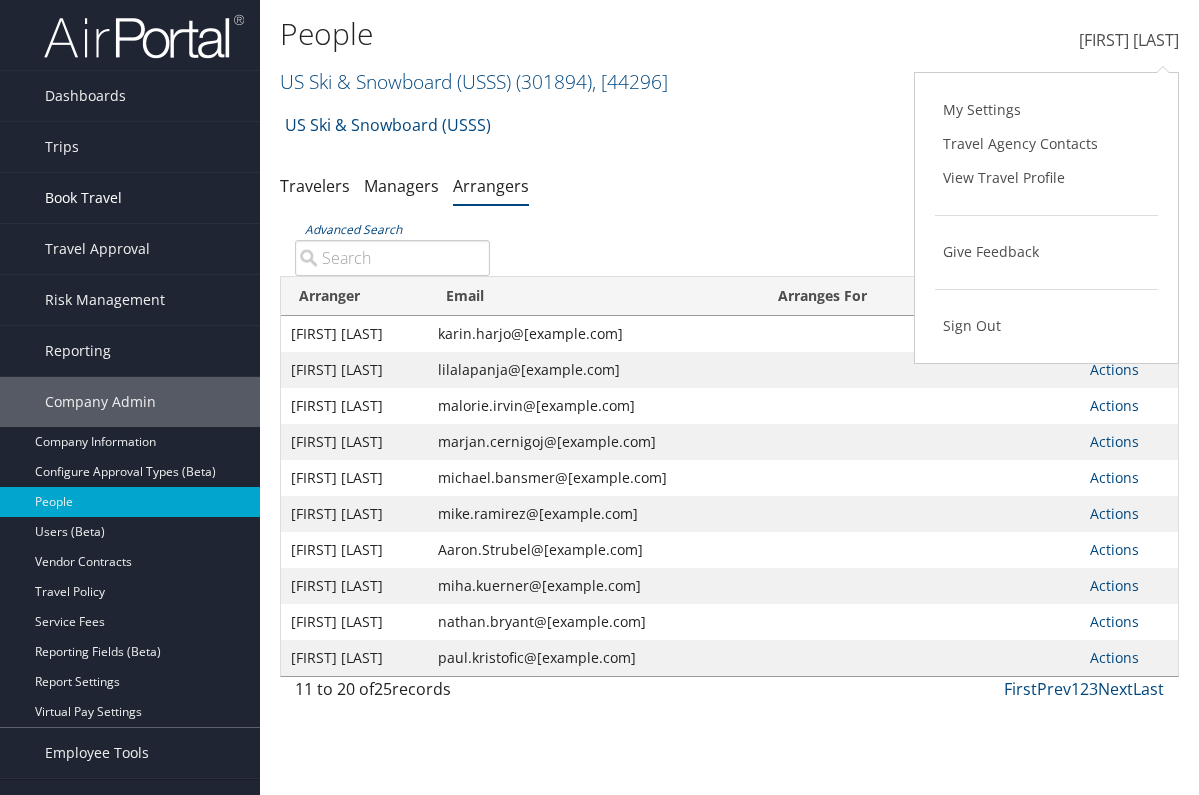 click on "Book Travel" at bounding box center [83, 198] 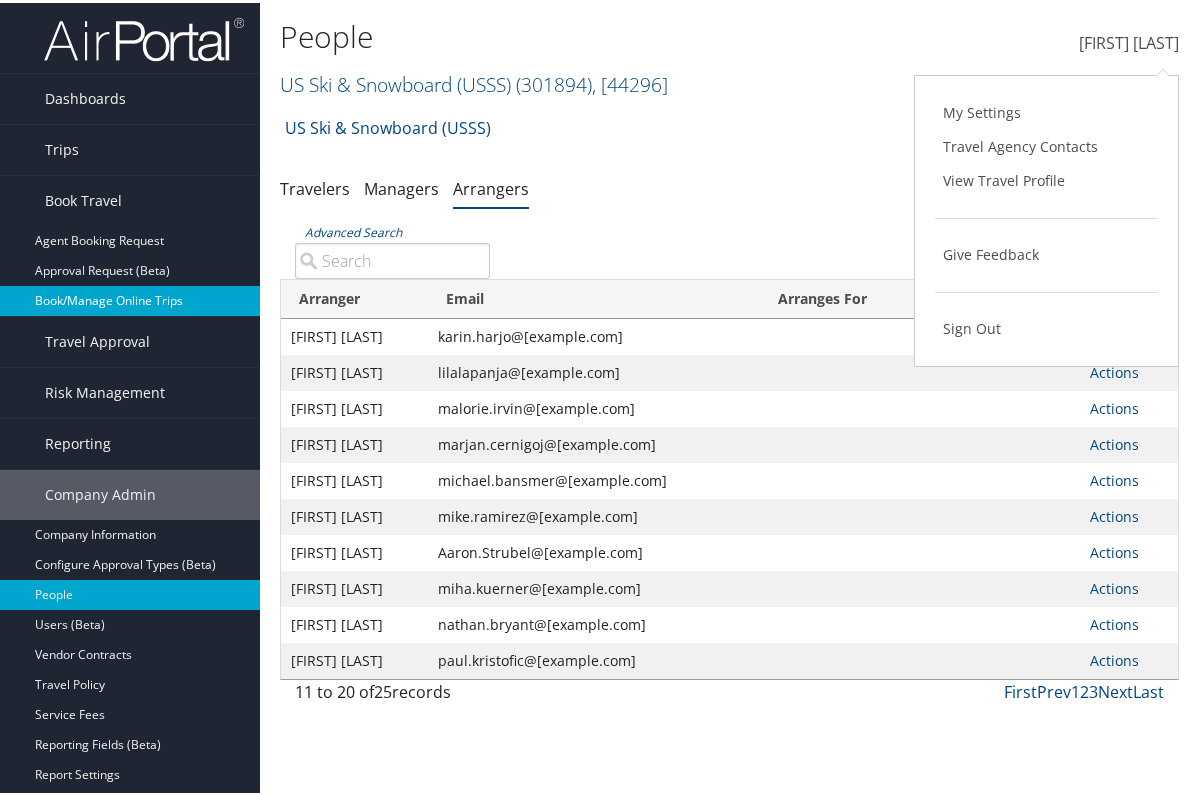 click on "Book/Manage Online Trips" at bounding box center [130, 298] 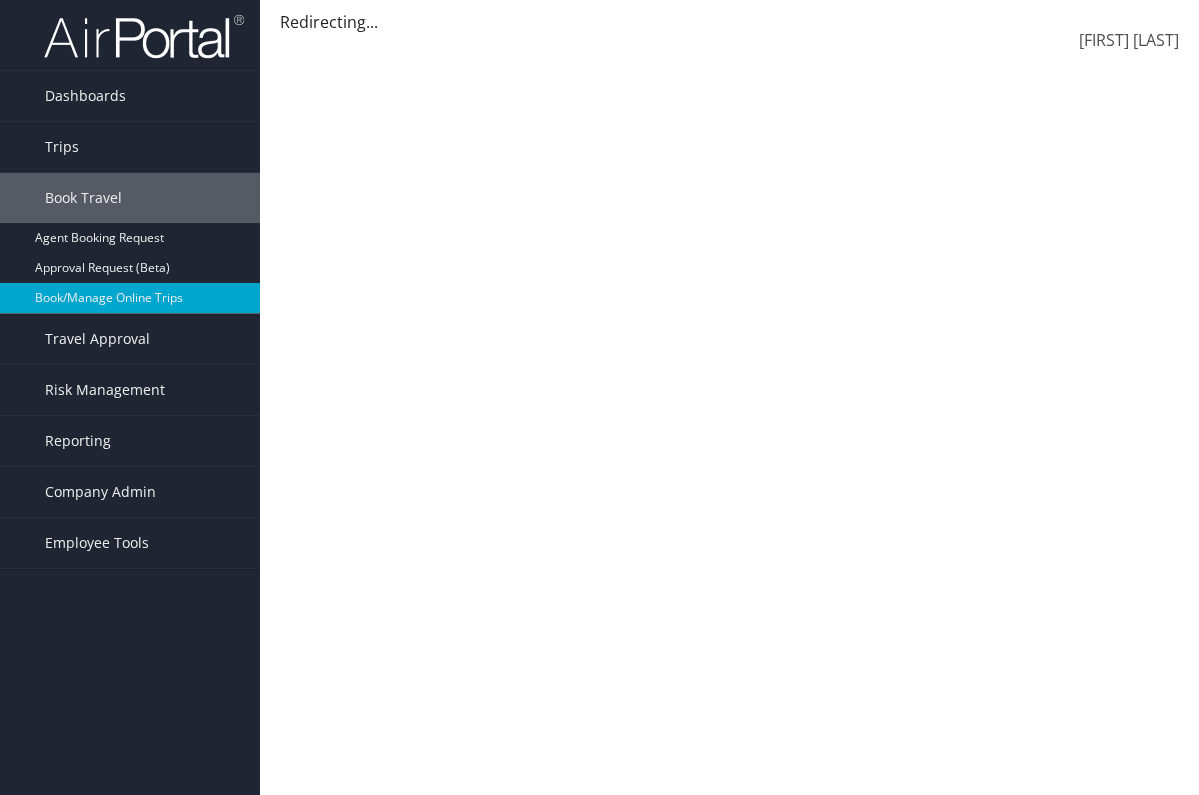 scroll, scrollTop: 0, scrollLeft: 0, axis: both 